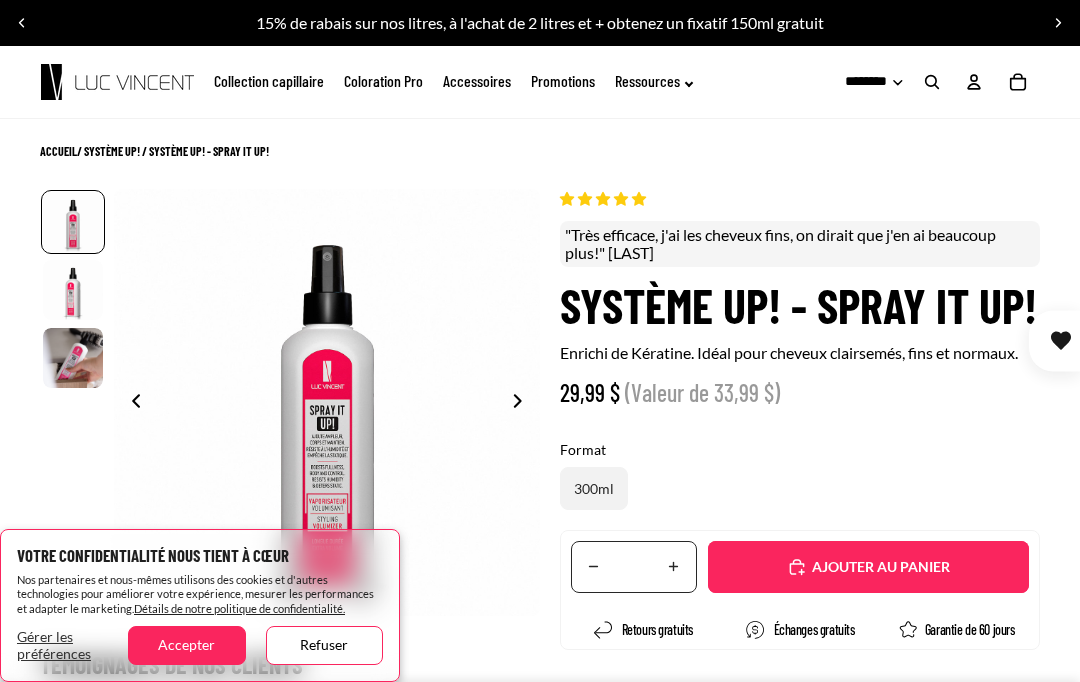scroll, scrollTop: 0, scrollLeft: 0, axis: both 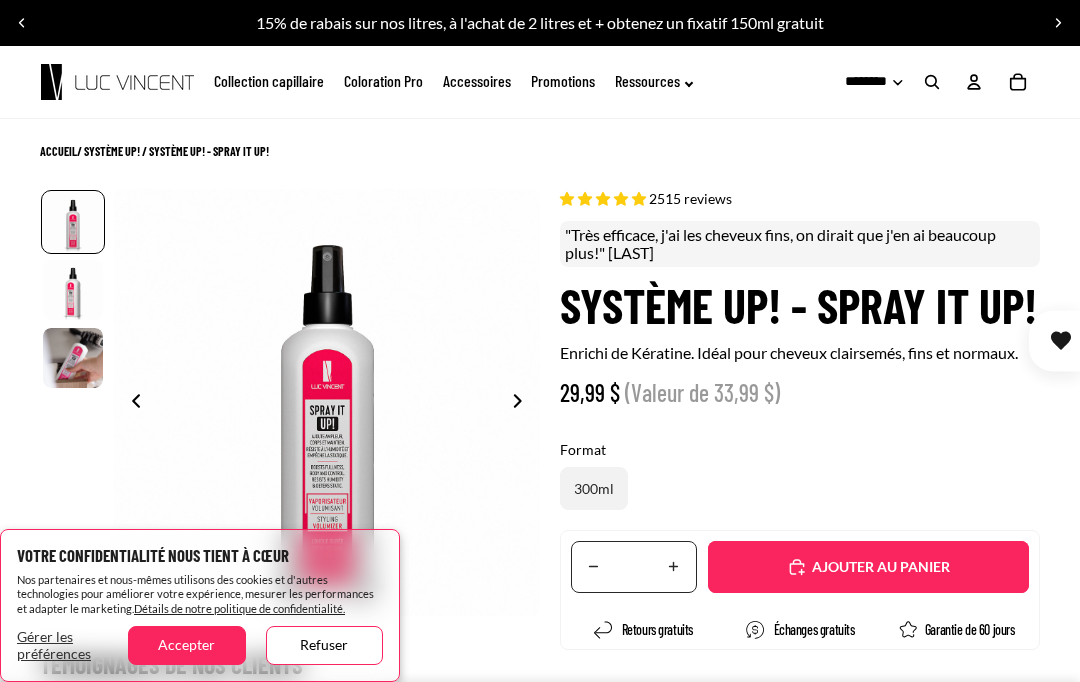 select on "**********" 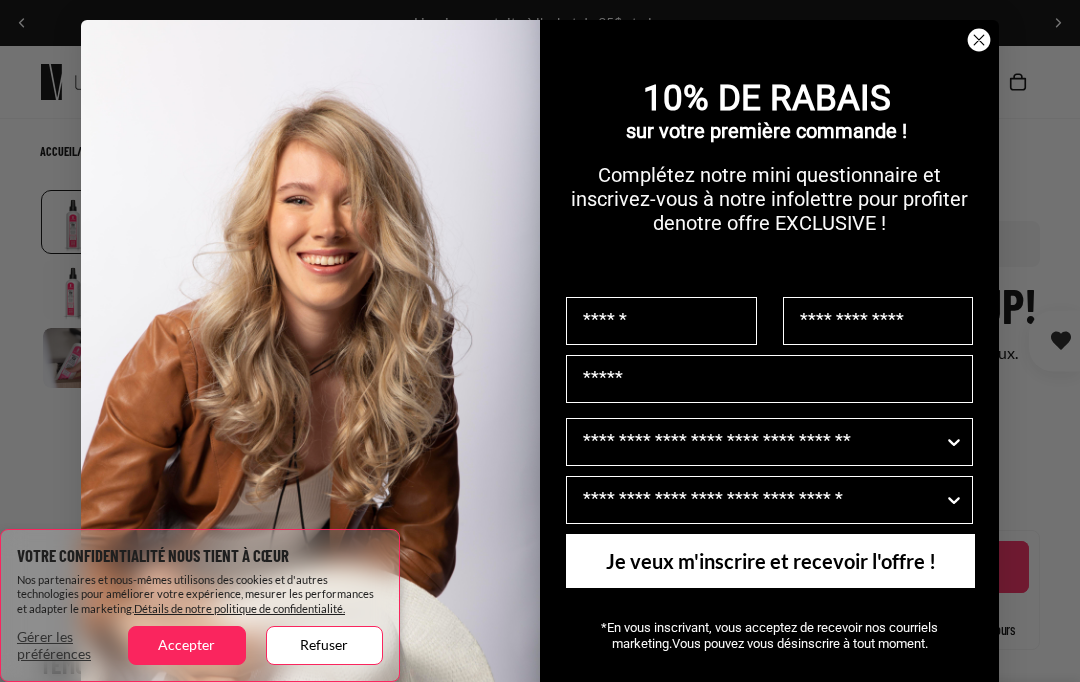 click at bounding box center (661, 321) 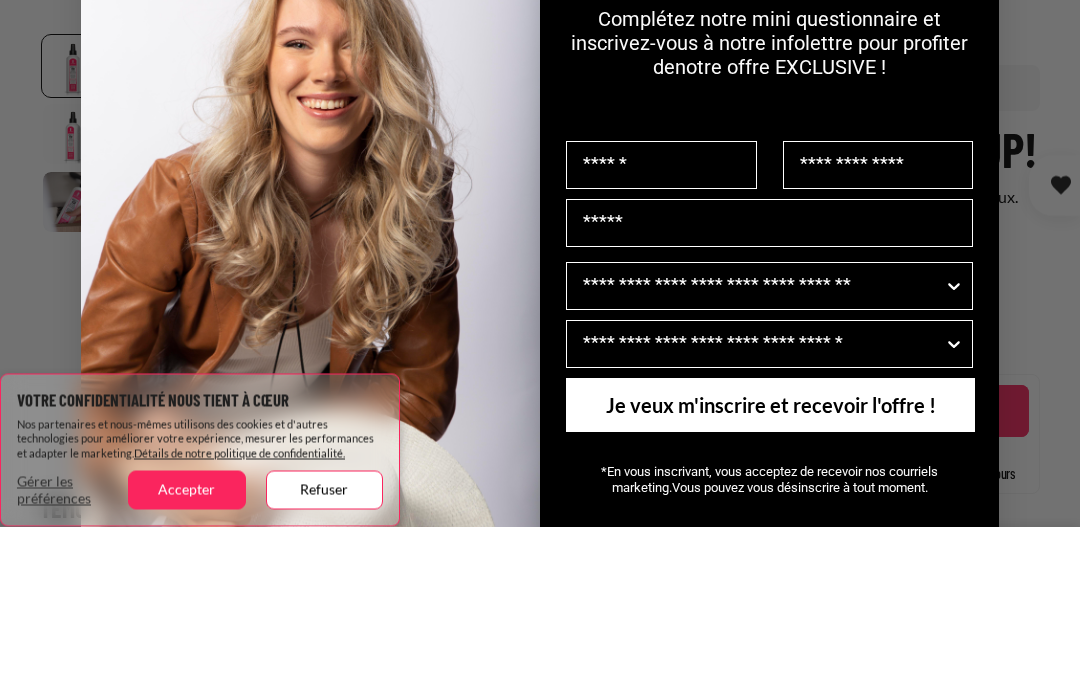 click at bounding box center [661, 321] 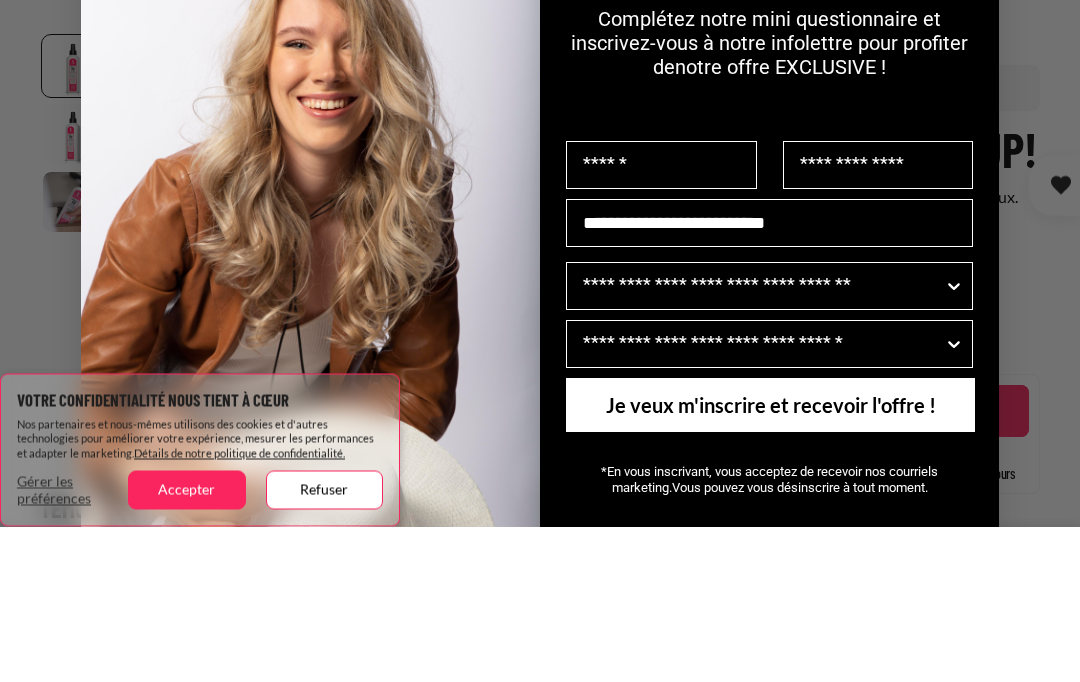 type on "*********" 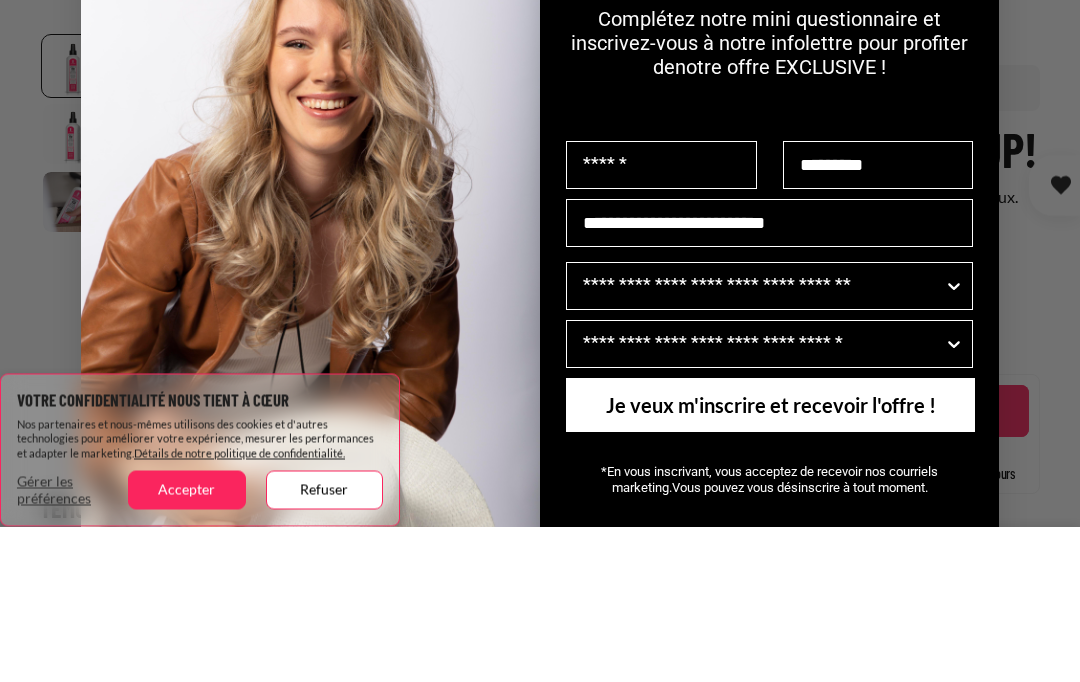 type on "******" 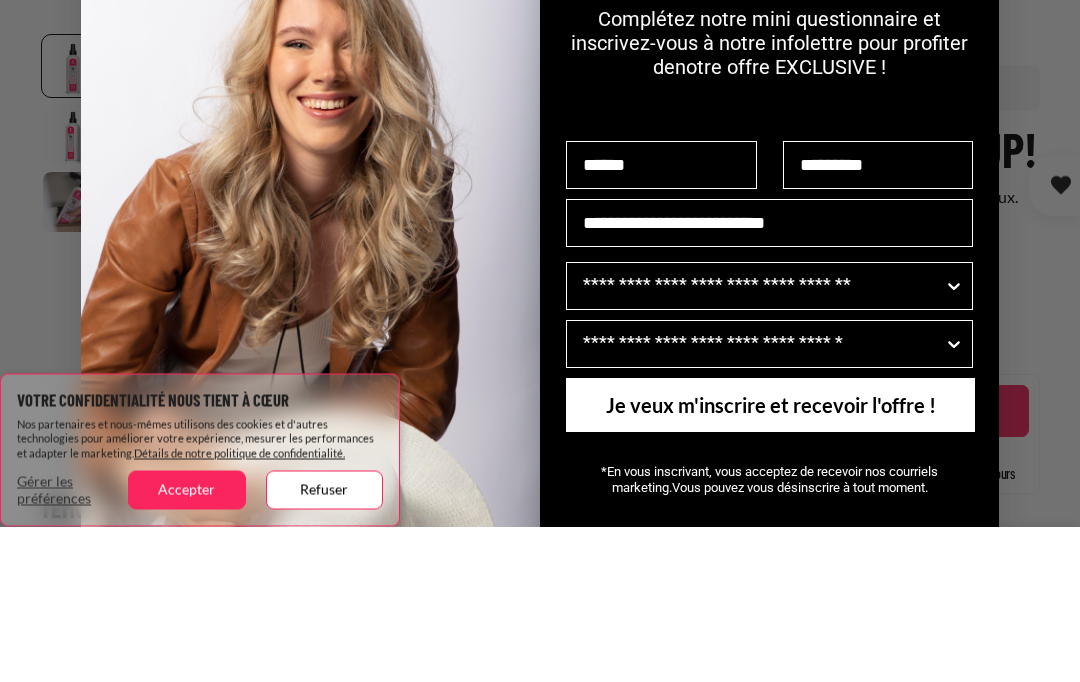 click at bounding box center [310, 364] 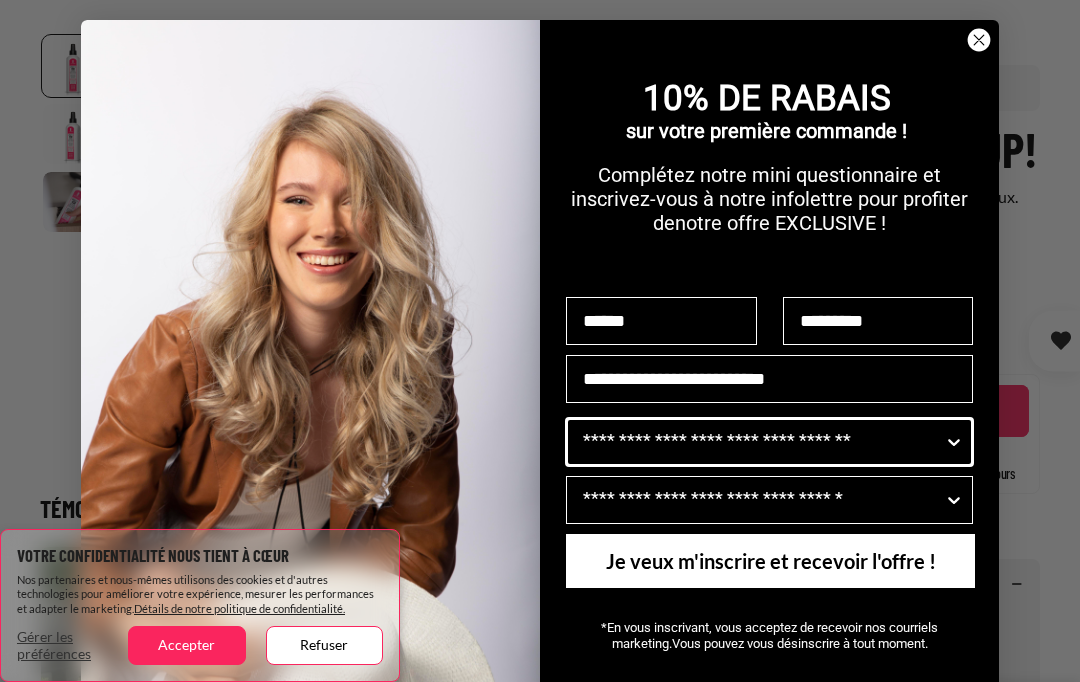 click at bounding box center [954, 442] 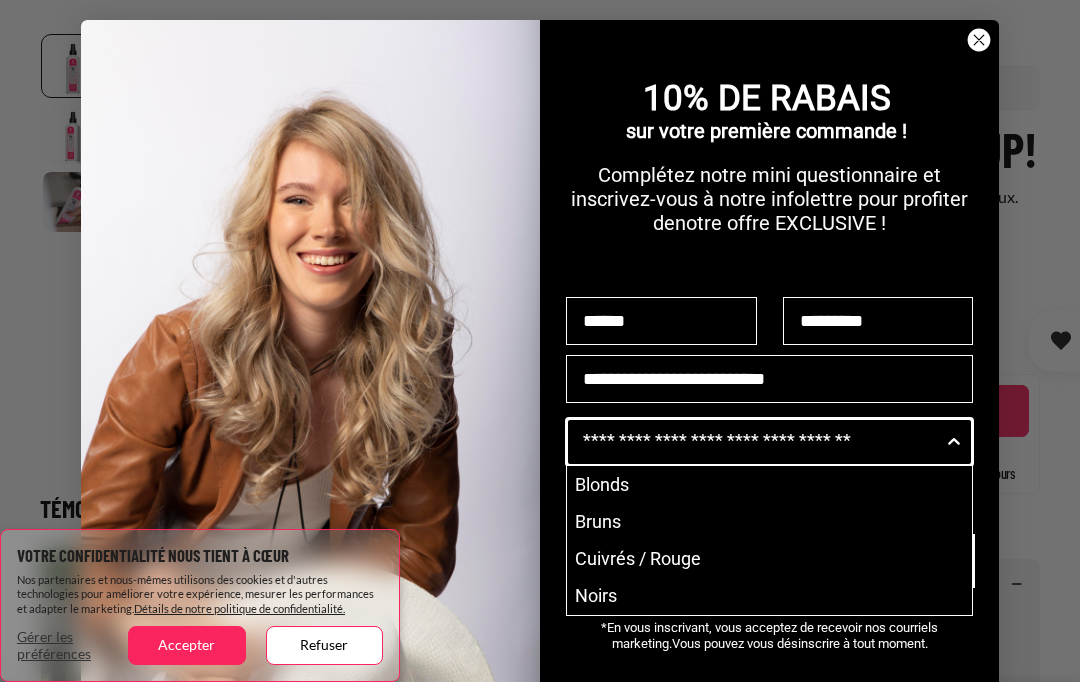 scroll, scrollTop: 155, scrollLeft: 0, axis: vertical 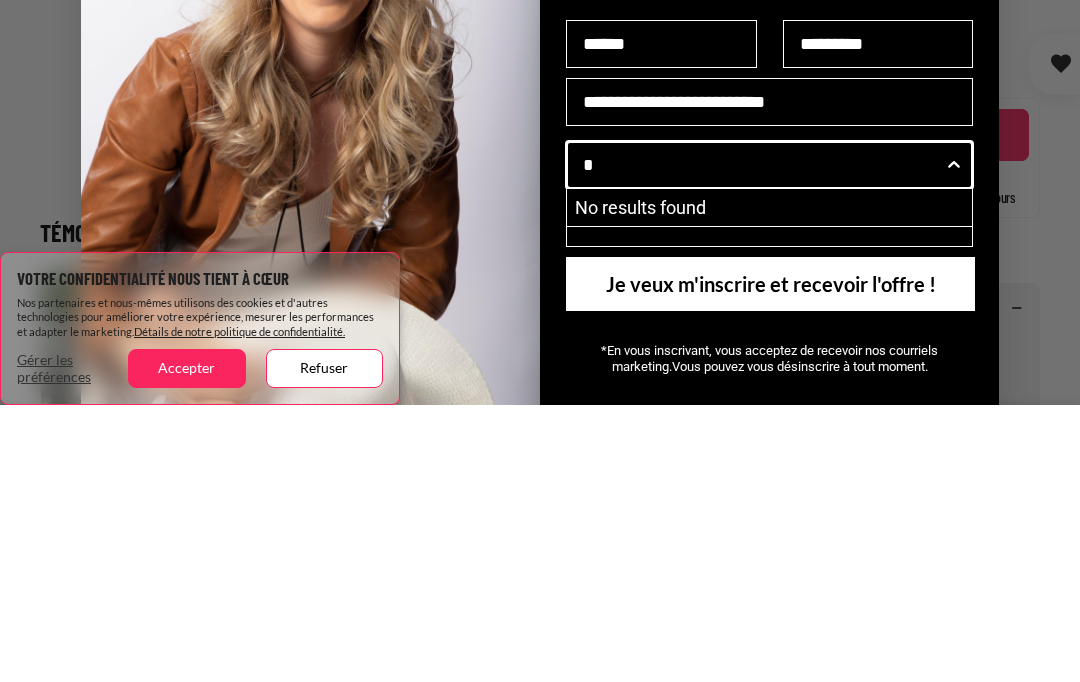 click at bounding box center [954, 442] 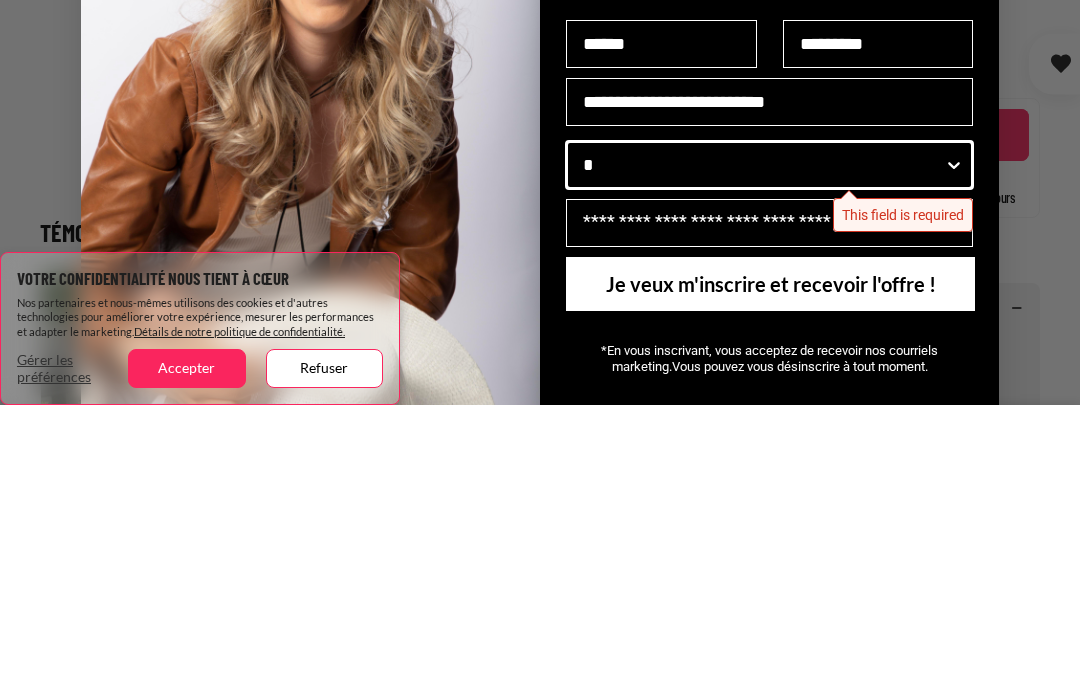scroll, scrollTop: 433, scrollLeft: 0, axis: vertical 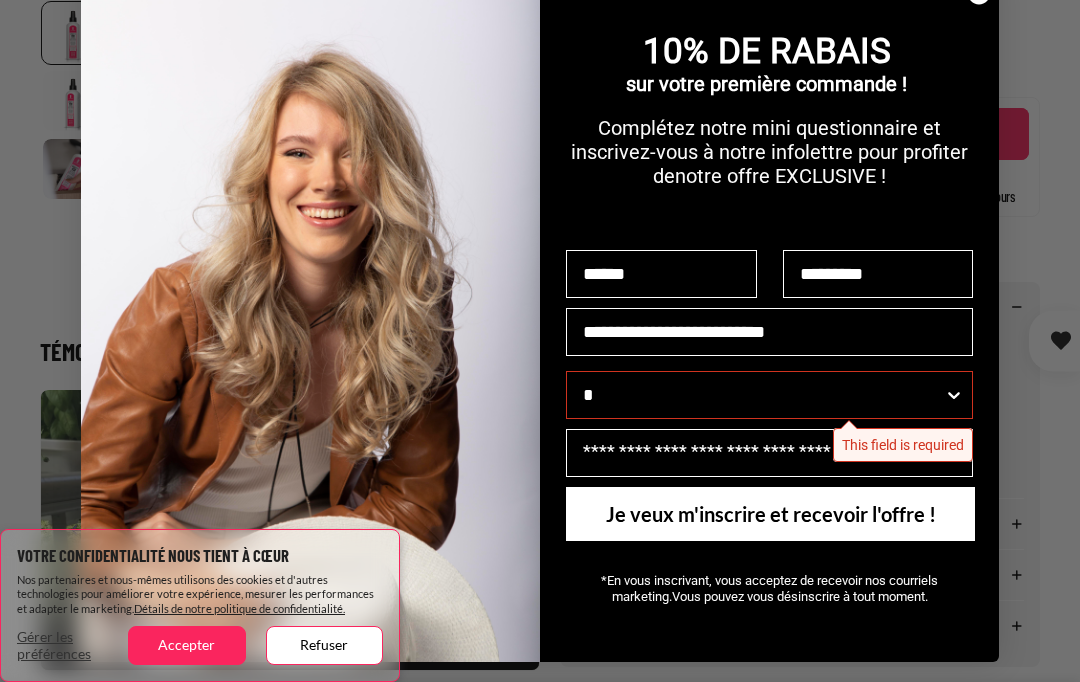 click on "Je veux m'inscrire et recevoir l'offre !" at bounding box center (770, 514) 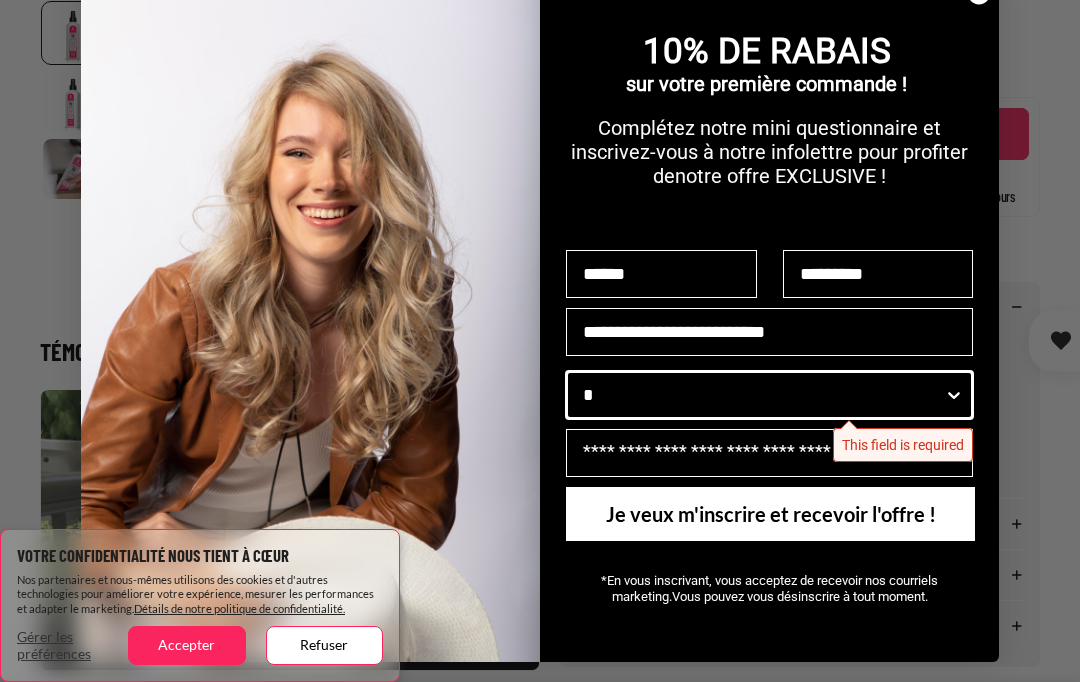 scroll, scrollTop: 432, scrollLeft: 0, axis: vertical 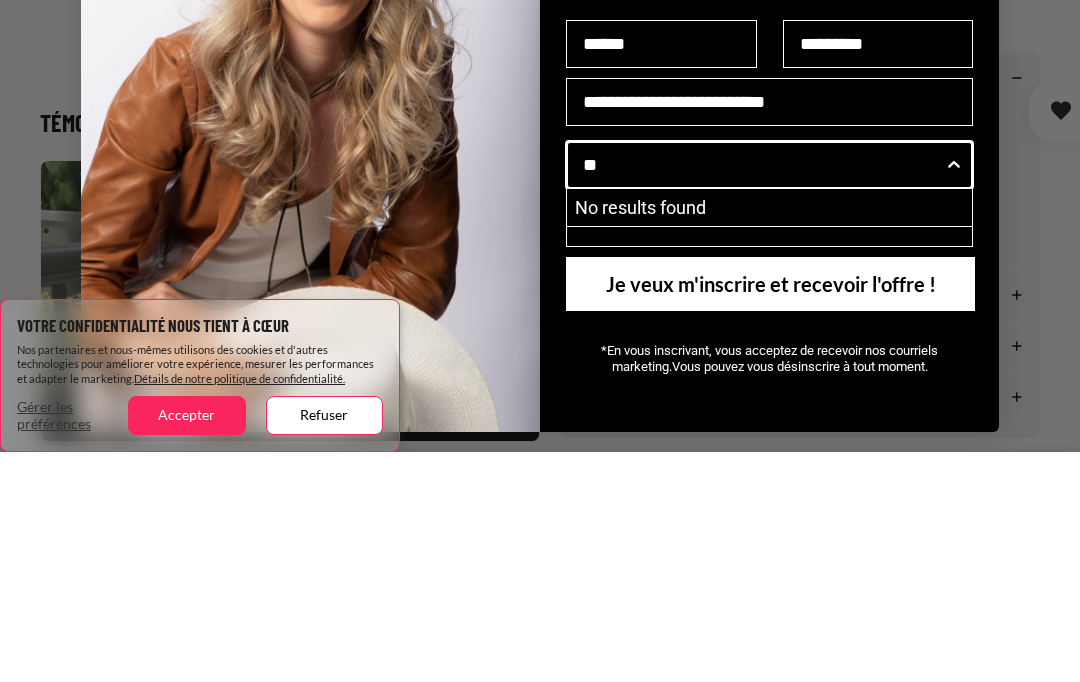 type on "*" 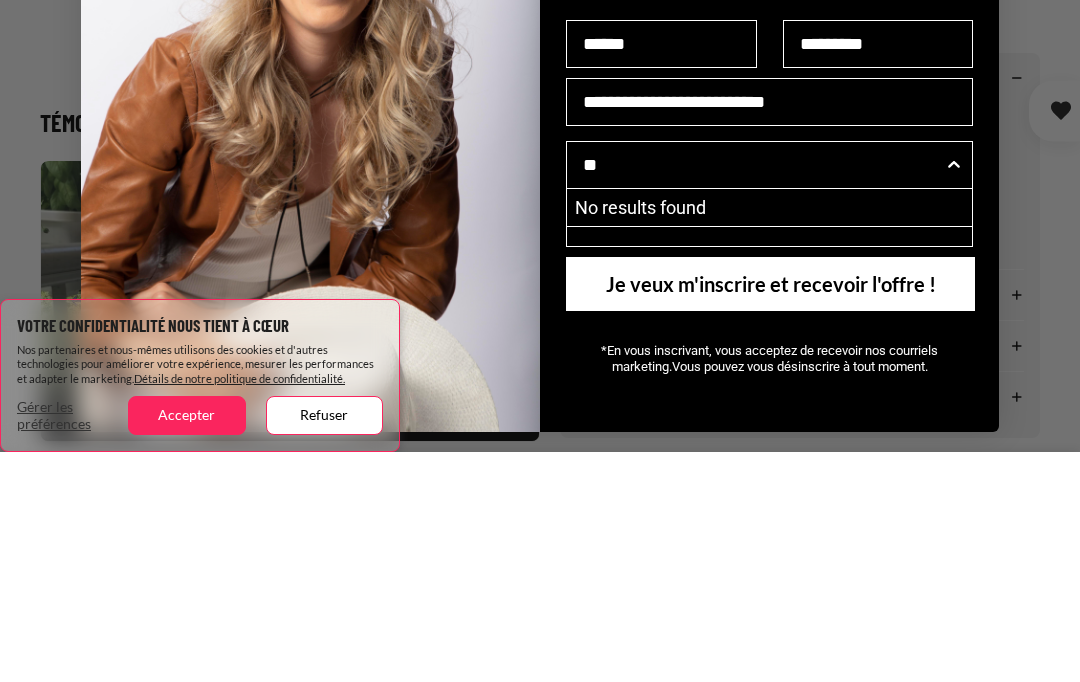 click on "Je veux m'inscrire et recevoir l'offre !" at bounding box center (770, 514) 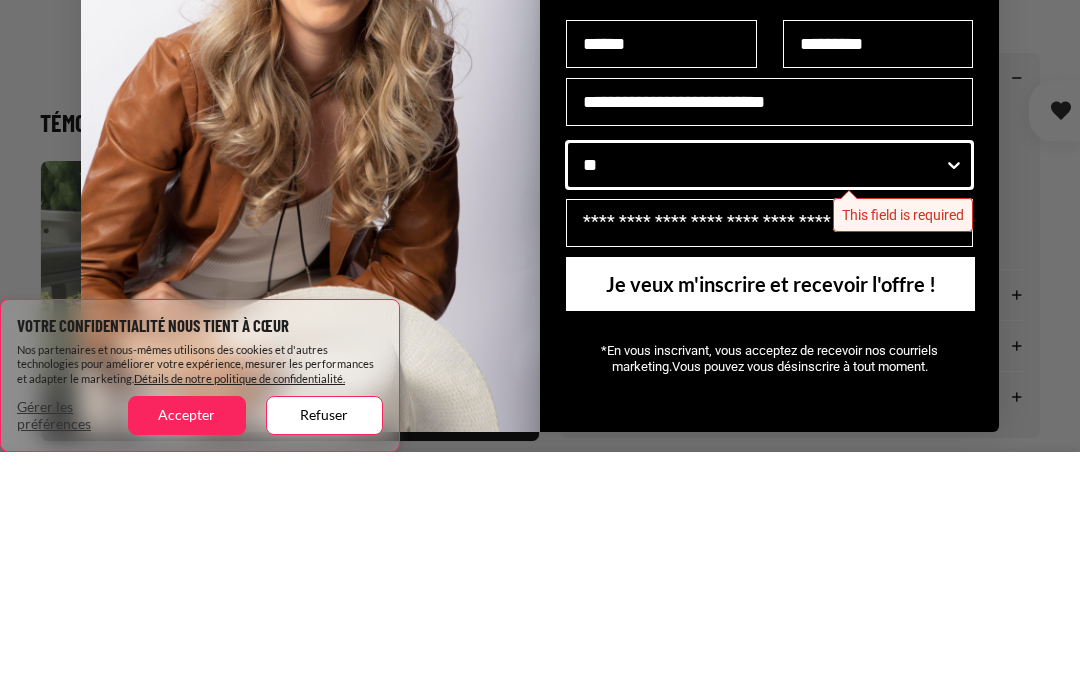 click on "*" at bounding box center (763, 395) 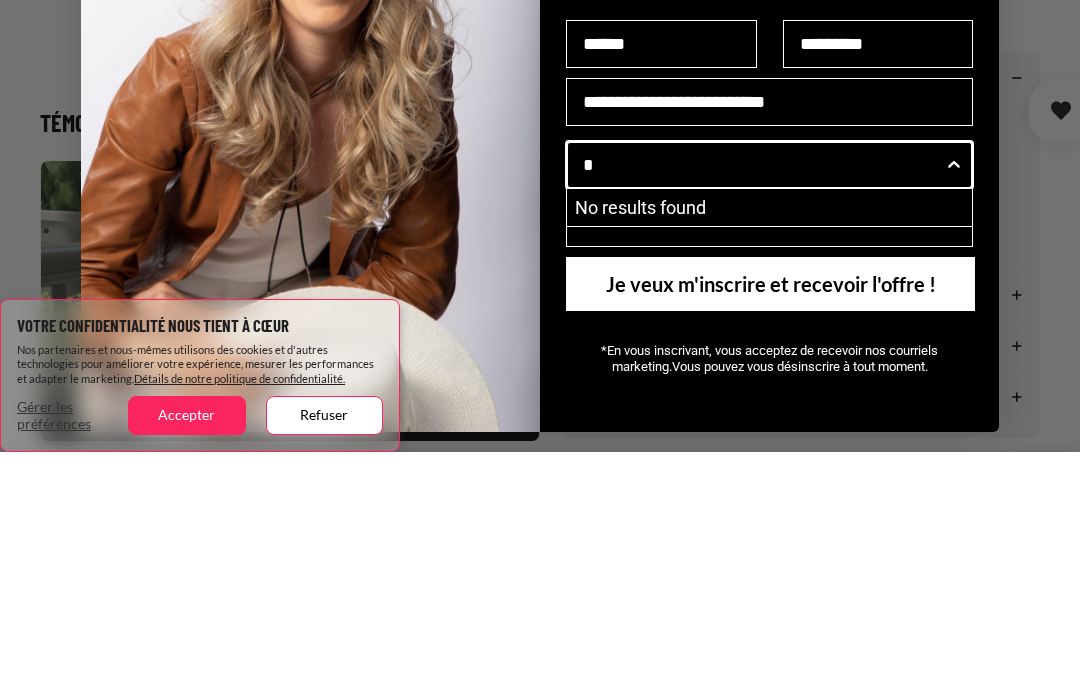 type 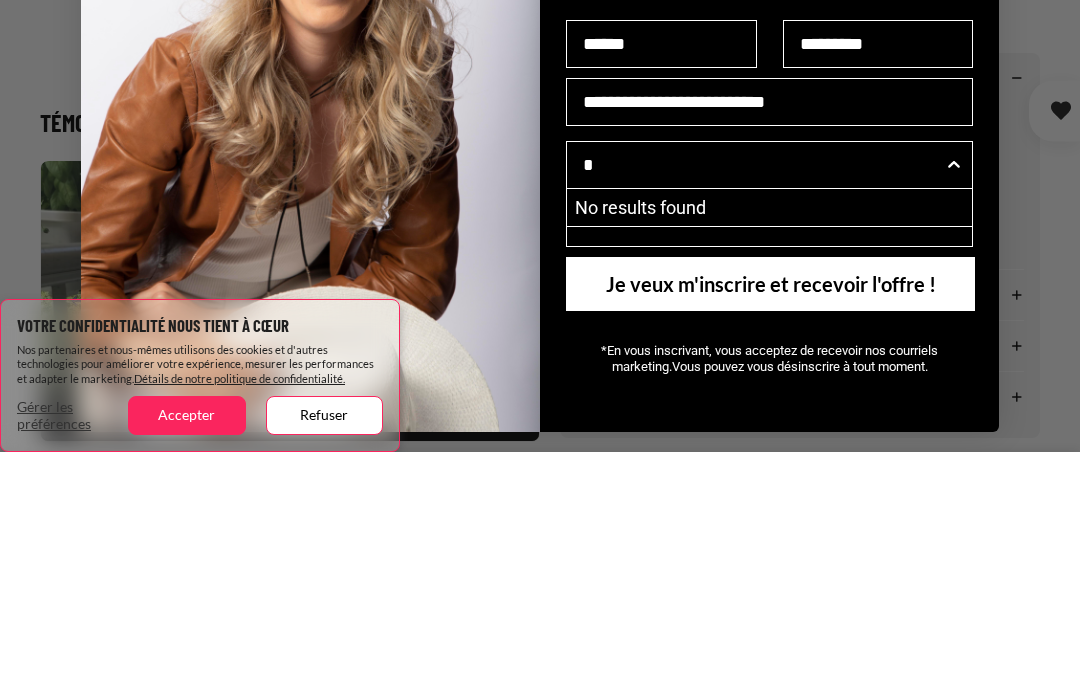 click on "Je veux m'inscrire et recevoir l'offre !" at bounding box center [770, 514] 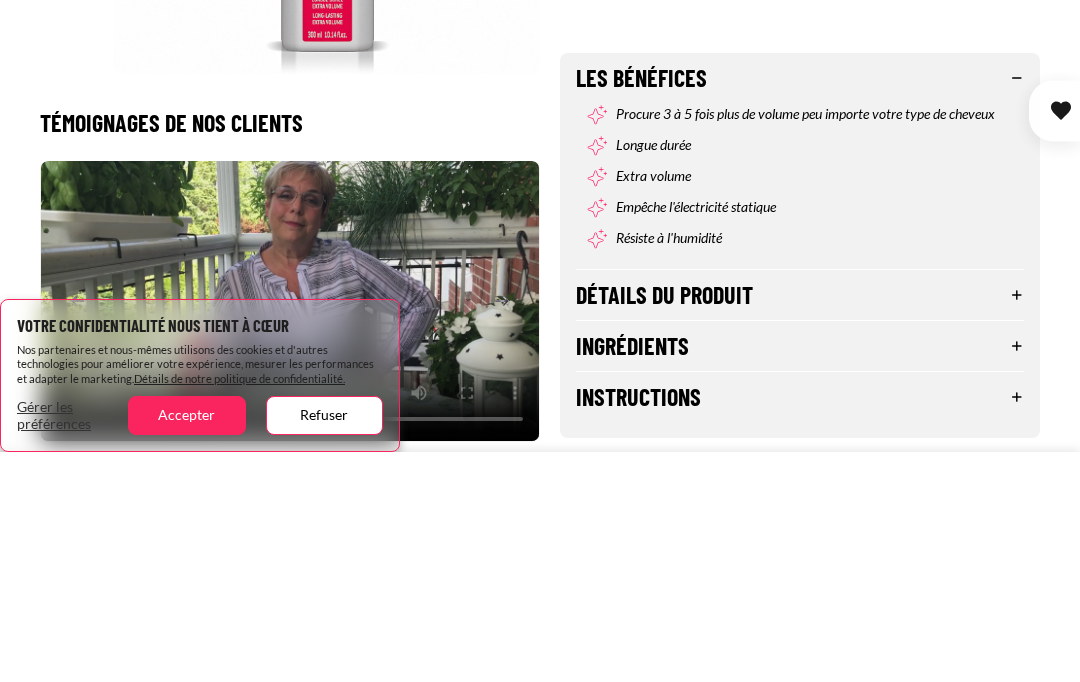 scroll, scrollTop: 63, scrollLeft: 0, axis: vertical 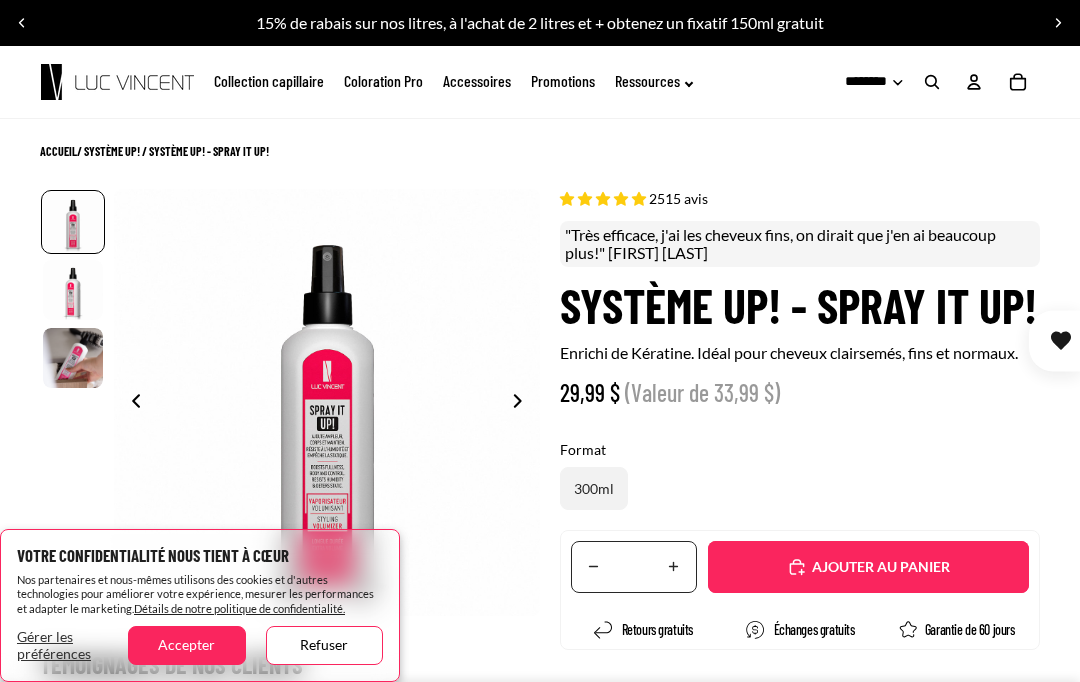 select on "**********" 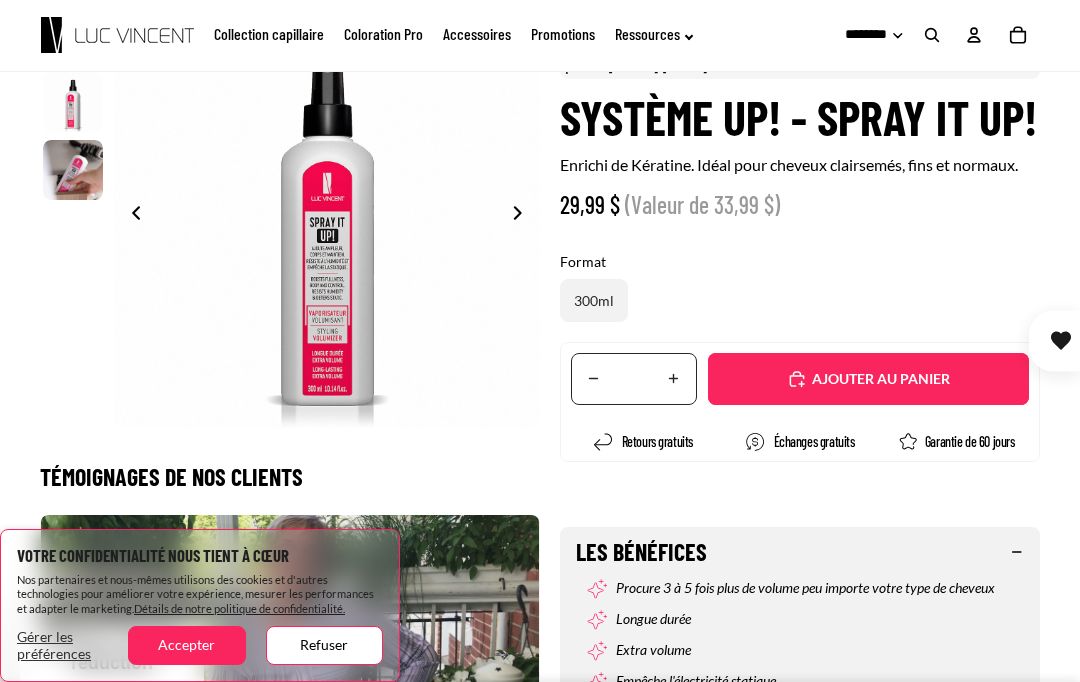 scroll, scrollTop: 184, scrollLeft: 0, axis: vertical 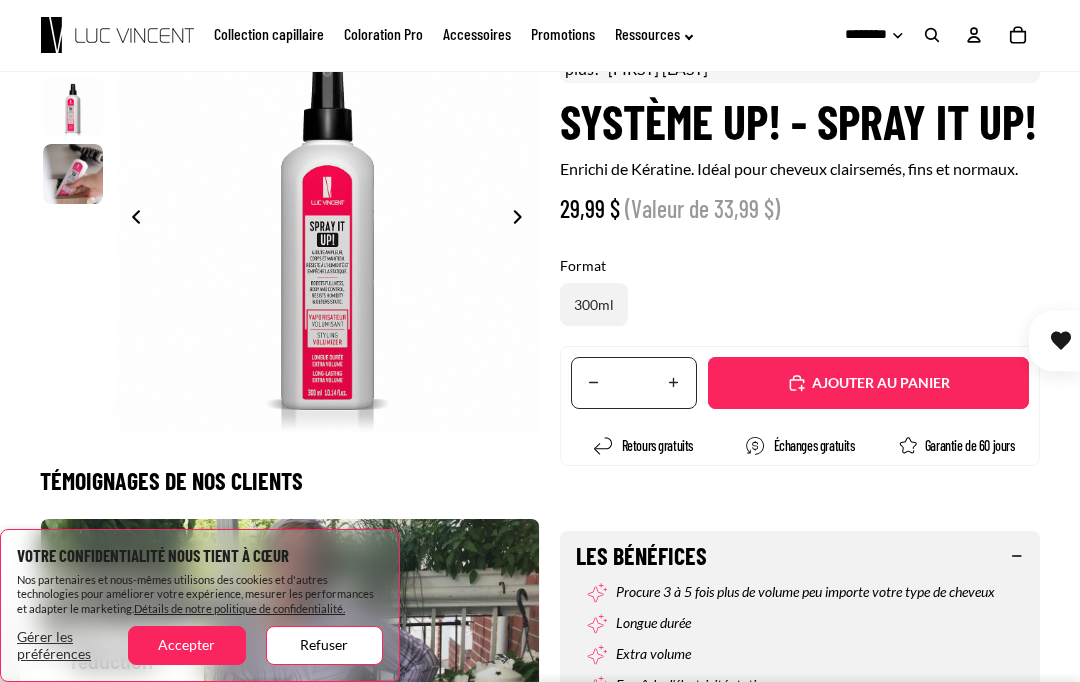 click on "Ajouté" at bounding box center [878, 383] 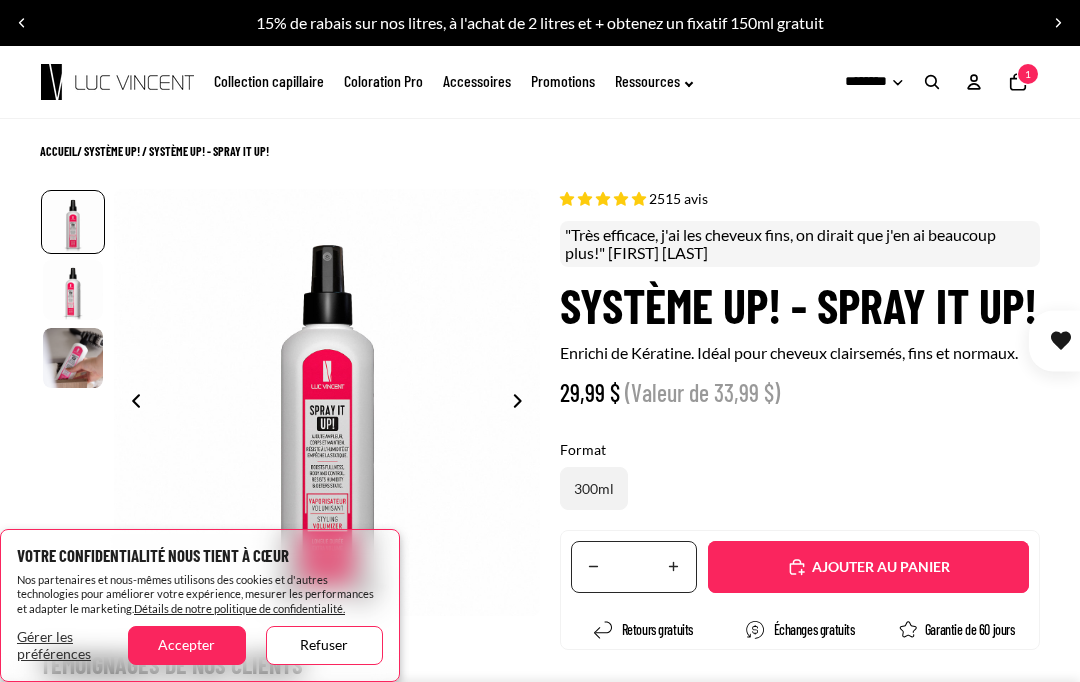 scroll, scrollTop: 0, scrollLeft: 0, axis: both 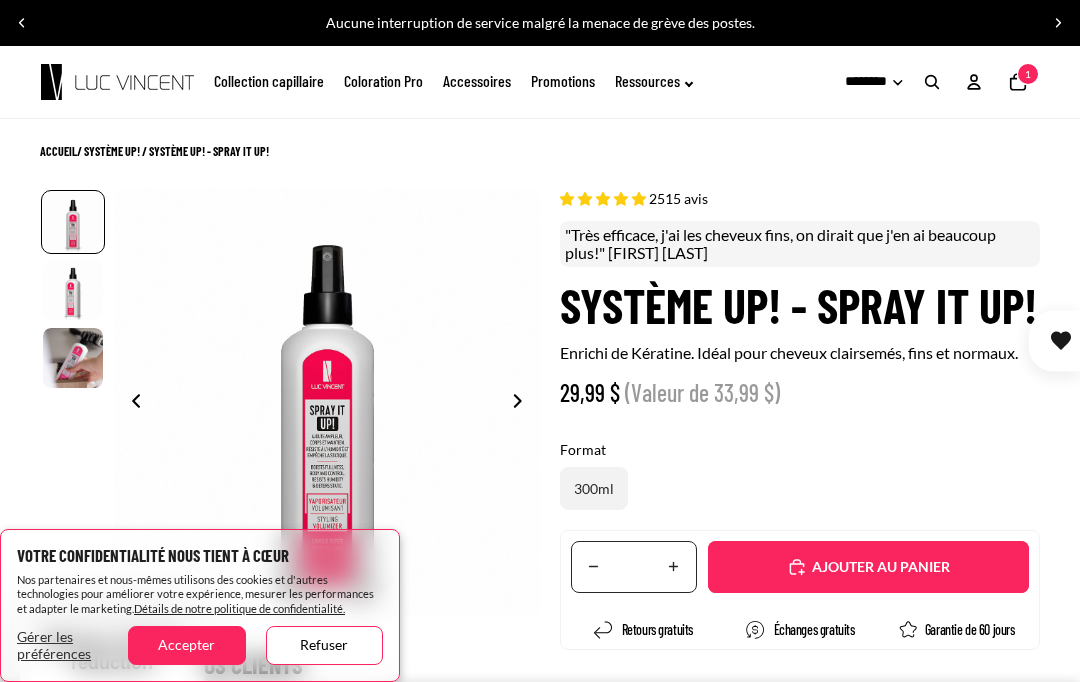 click 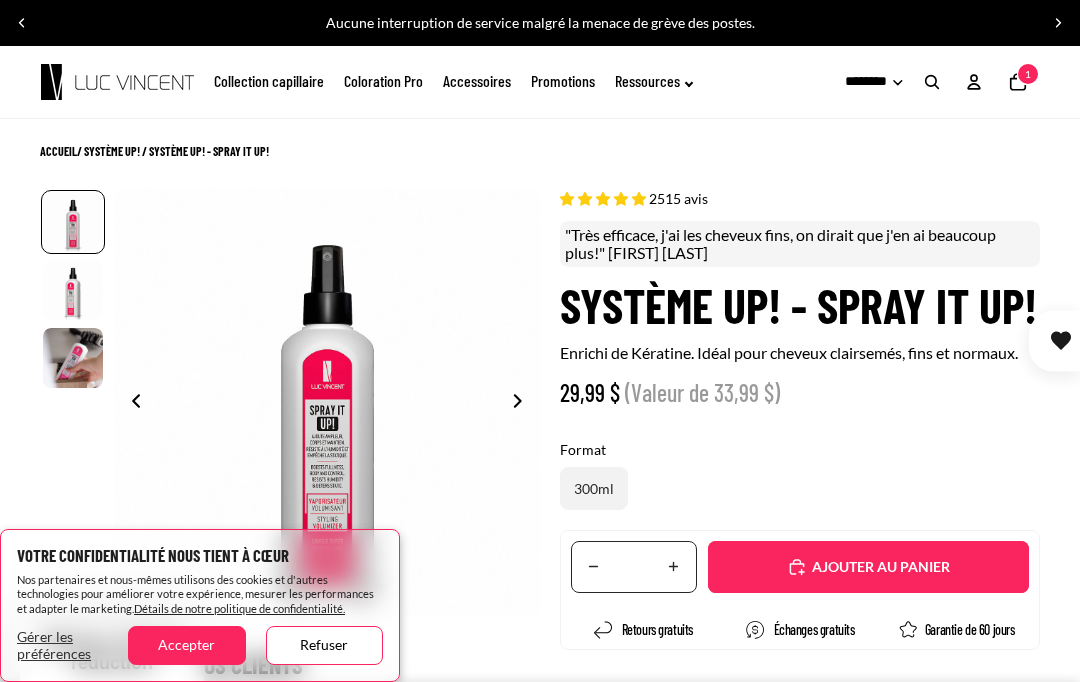 click on "Retours gratuits" at bounding box center (657, 630) 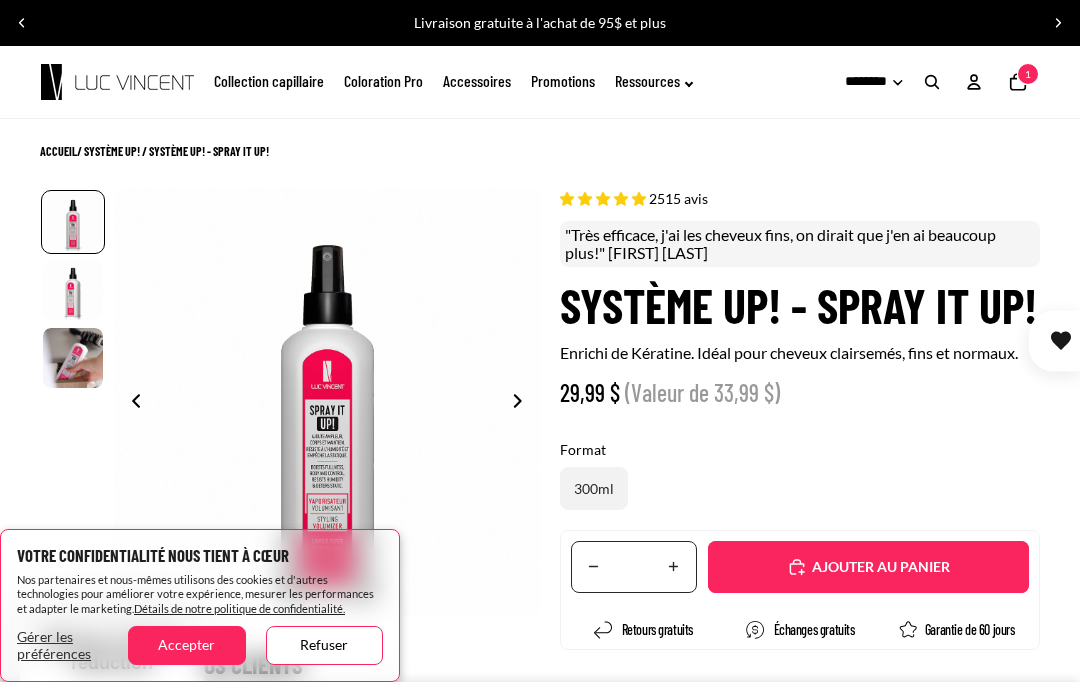 click on "Promotions" 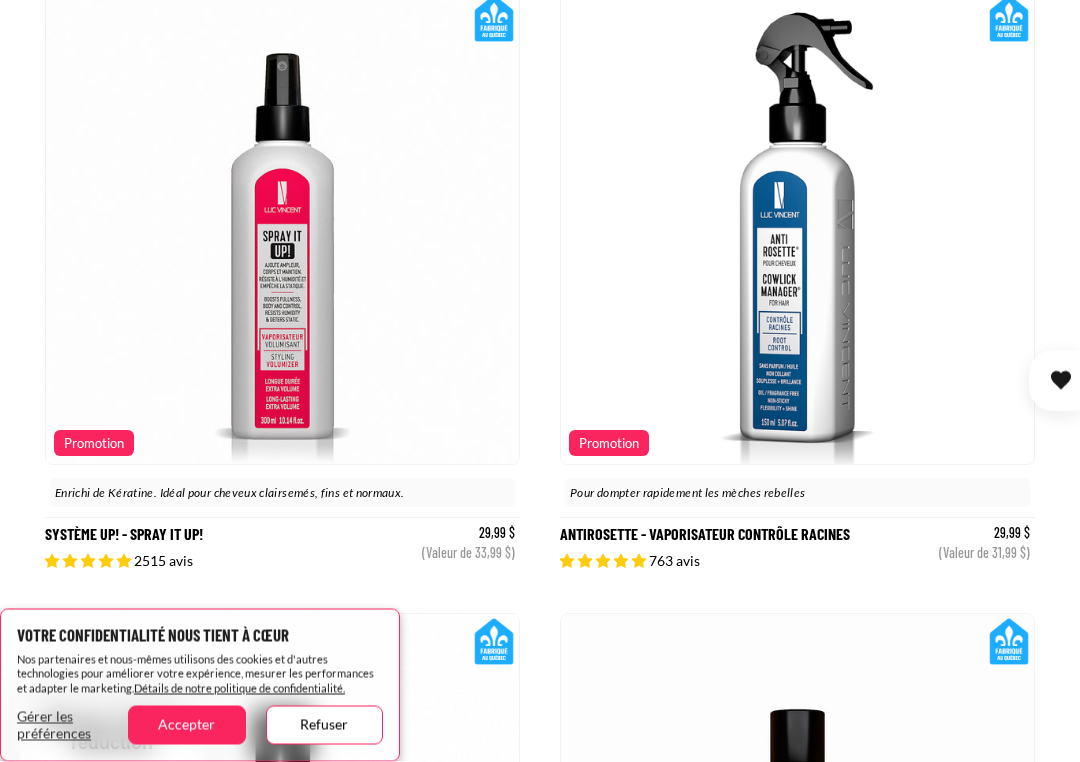 scroll, scrollTop: 1643, scrollLeft: 0, axis: vertical 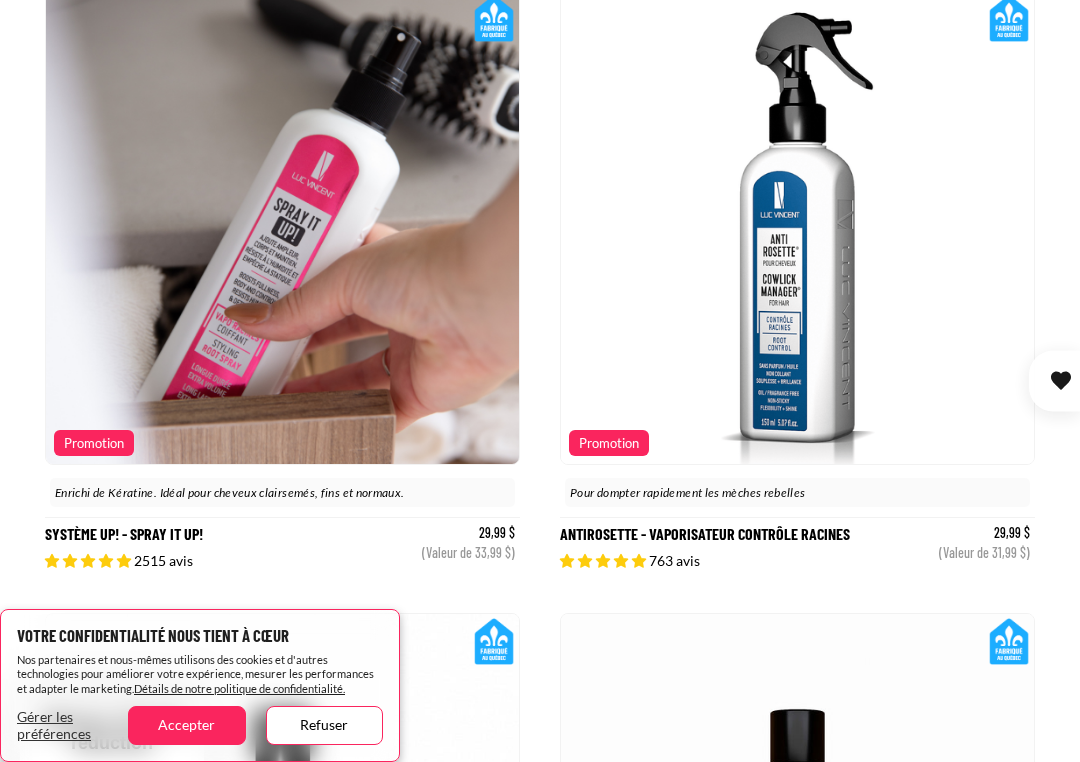 click on "Promotion" at bounding box center [94, 443] 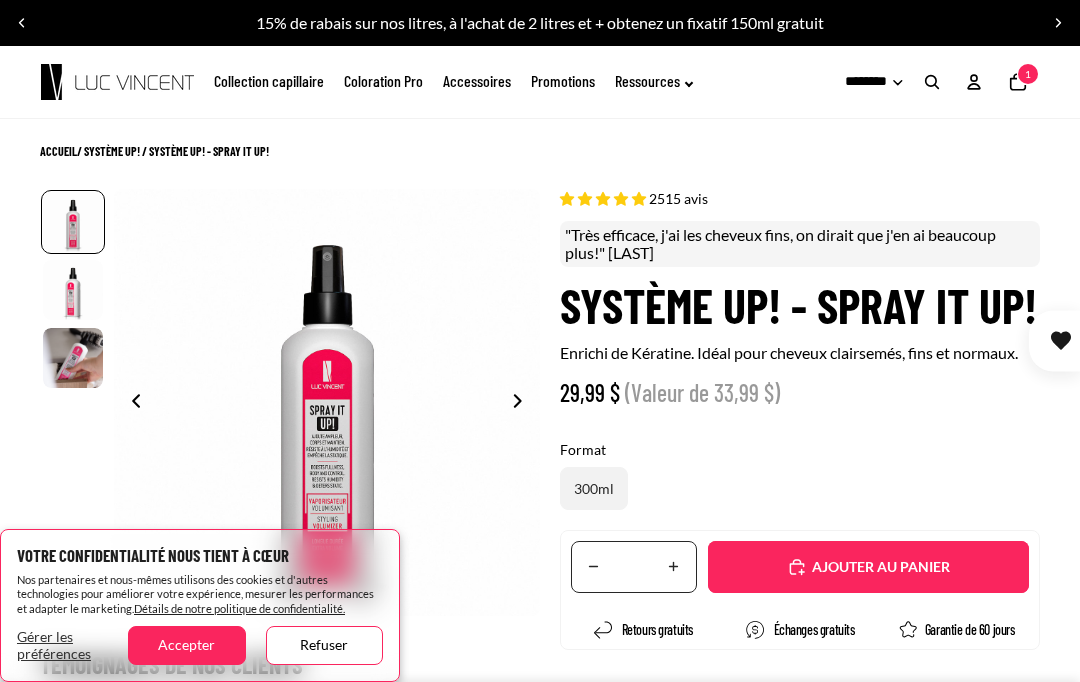 select on "**********" 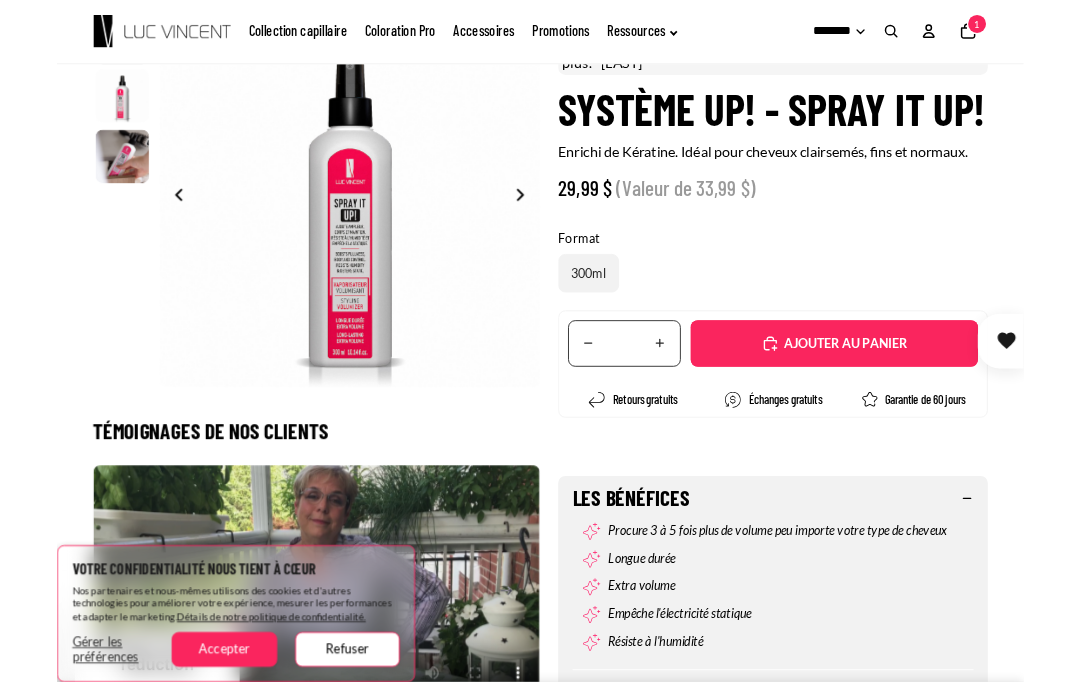 scroll, scrollTop: 0, scrollLeft: 0, axis: both 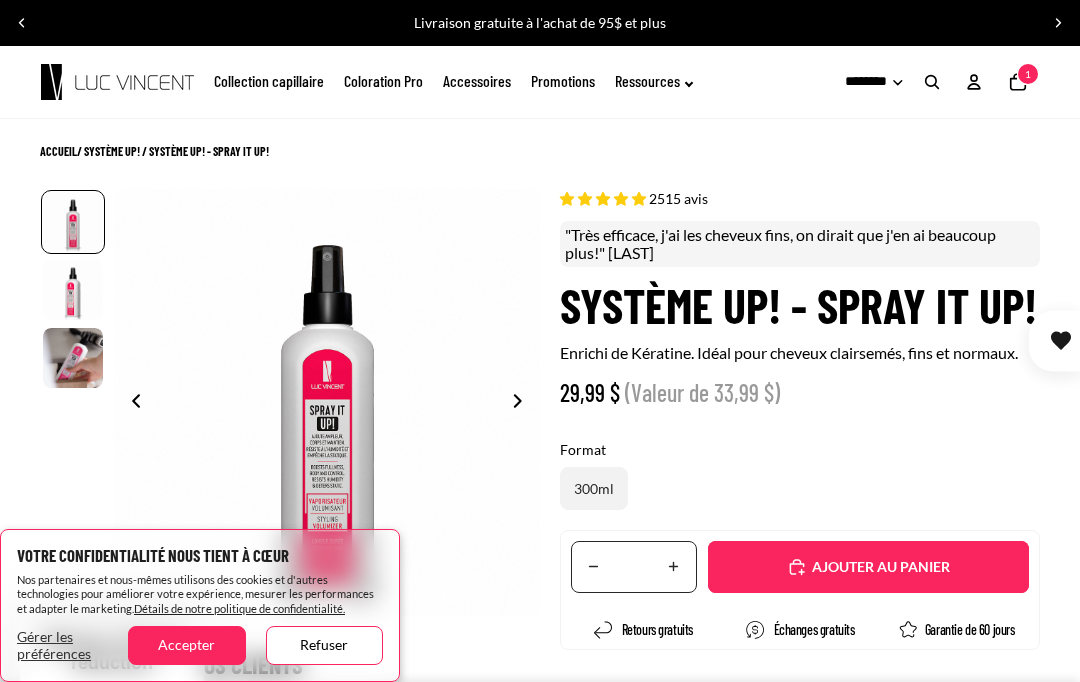 click on "Nombre total d'articles dans le panier: 1
1" 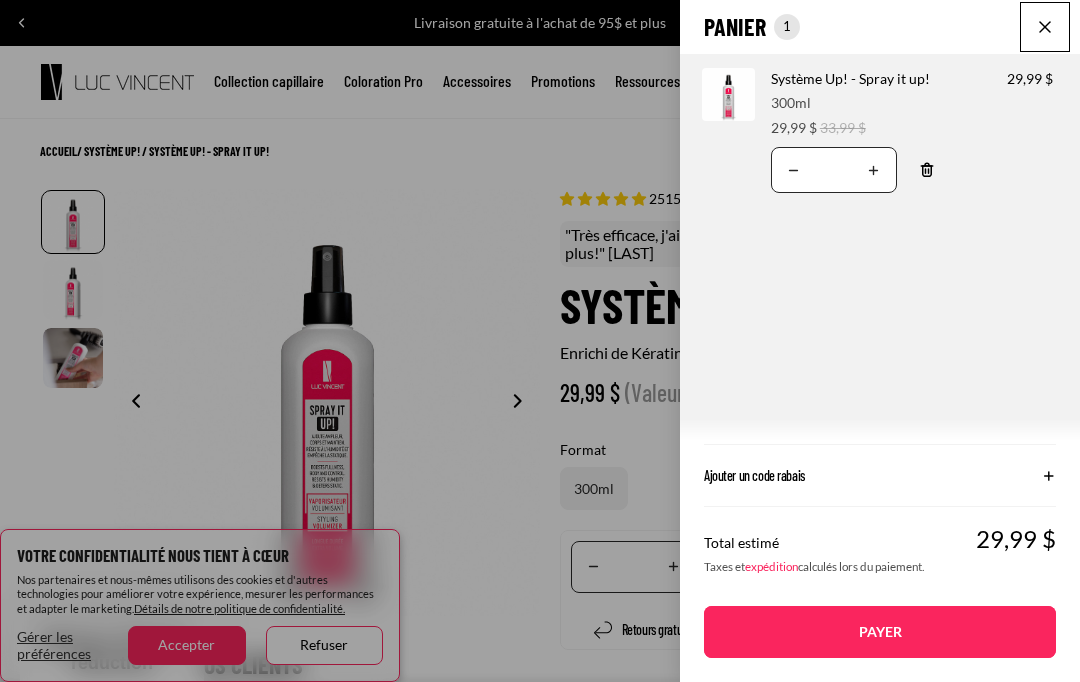 click at bounding box center (1045, 27) 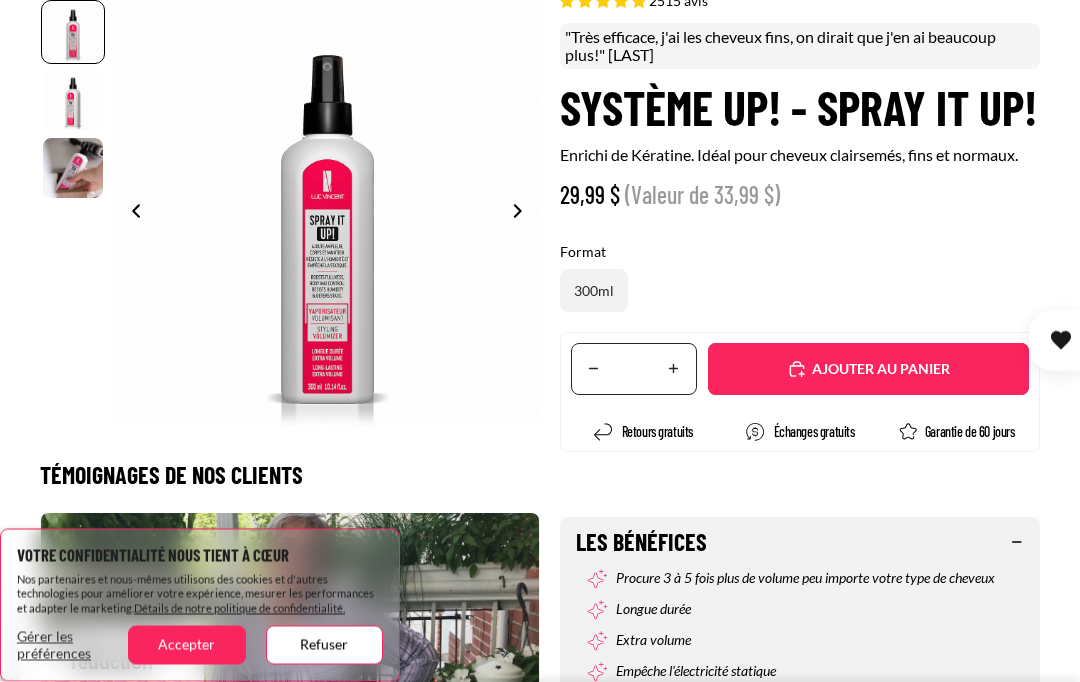 scroll, scrollTop: 209, scrollLeft: 0, axis: vertical 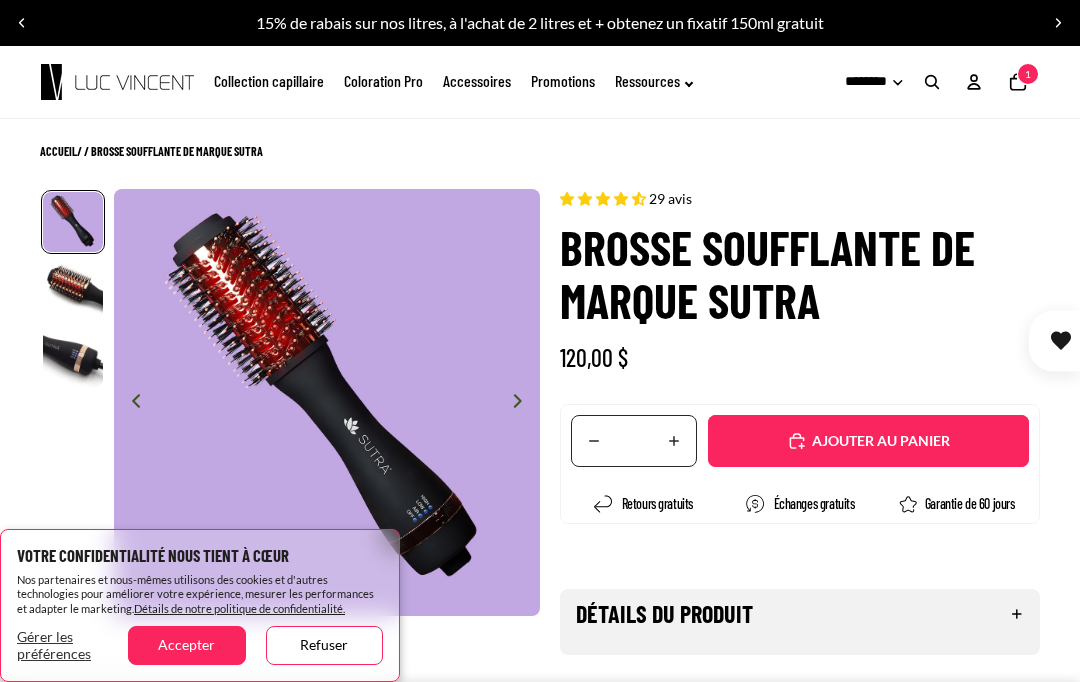 select on "**********" 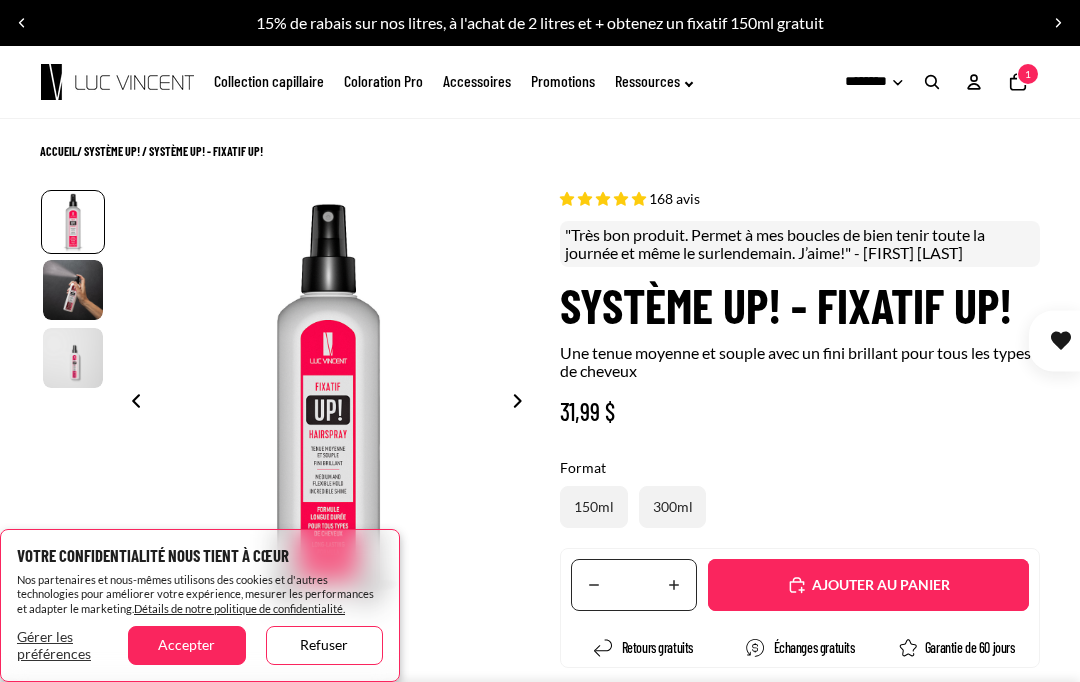 scroll, scrollTop: 0, scrollLeft: 0, axis: both 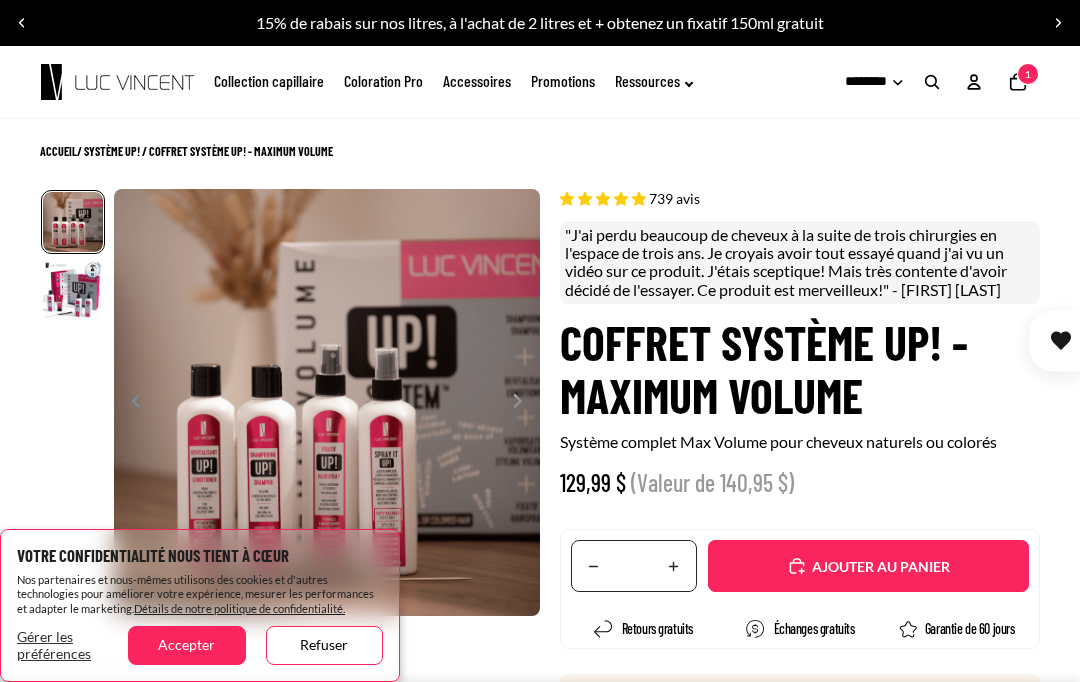 select on "**********" 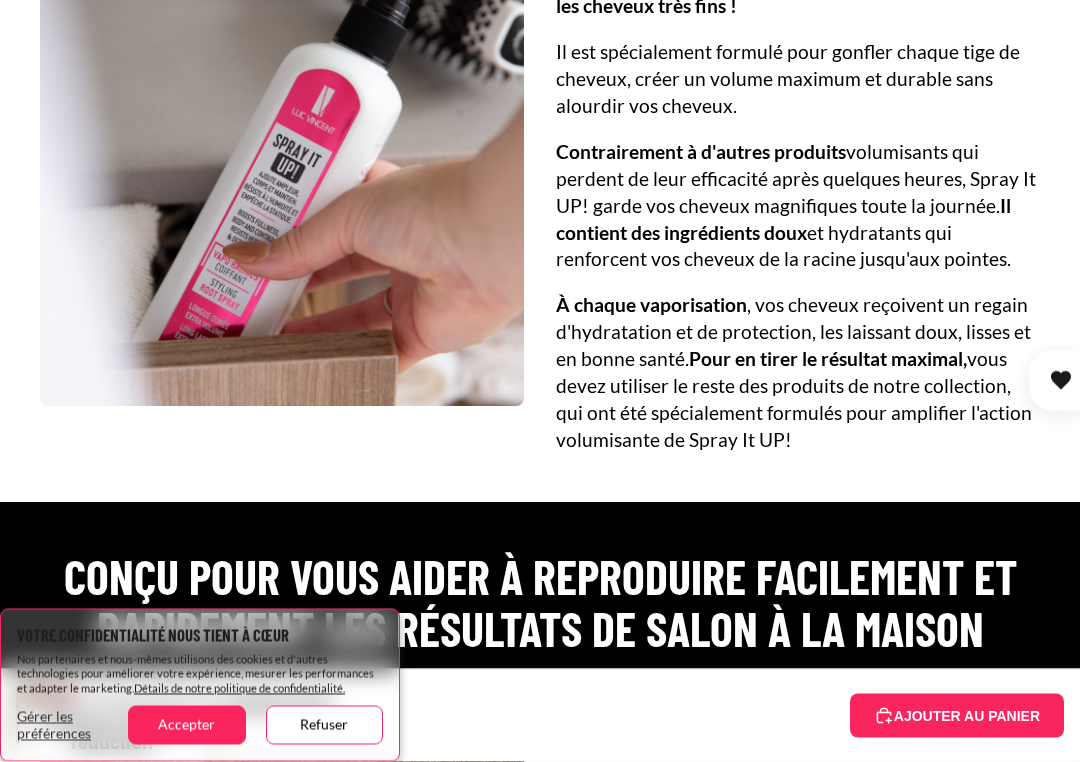 scroll, scrollTop: 3794, scrollLeft: 0, axis: vertical 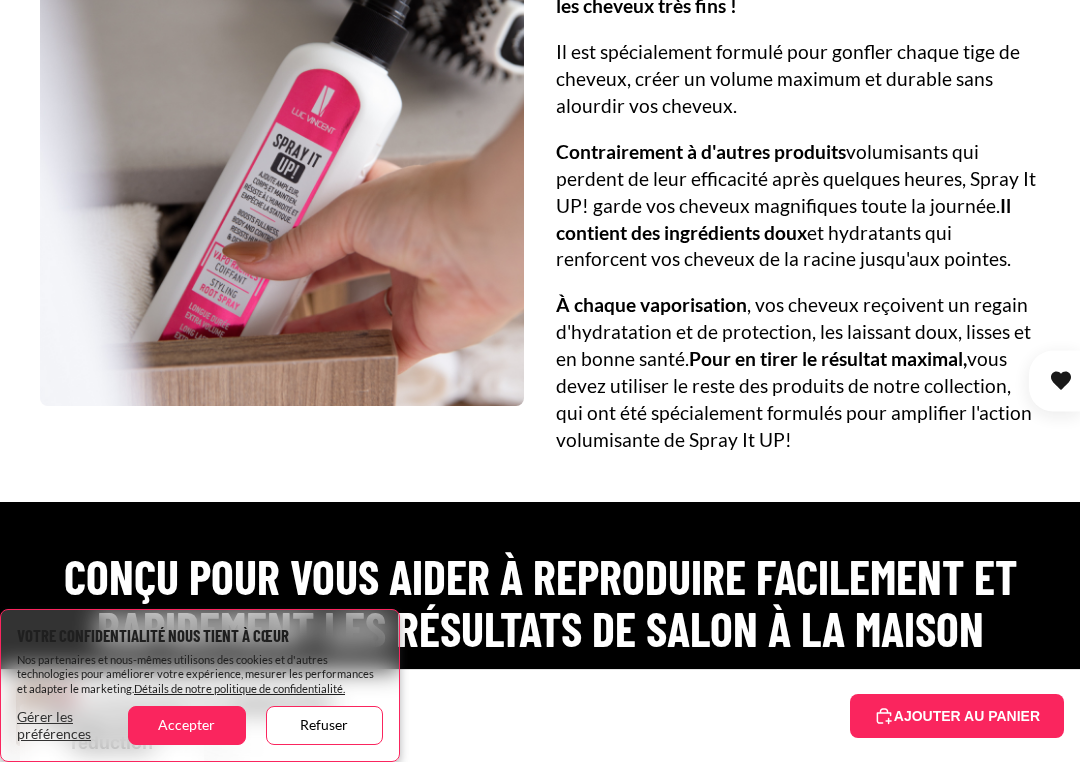 click at bounding box center [282, 164] 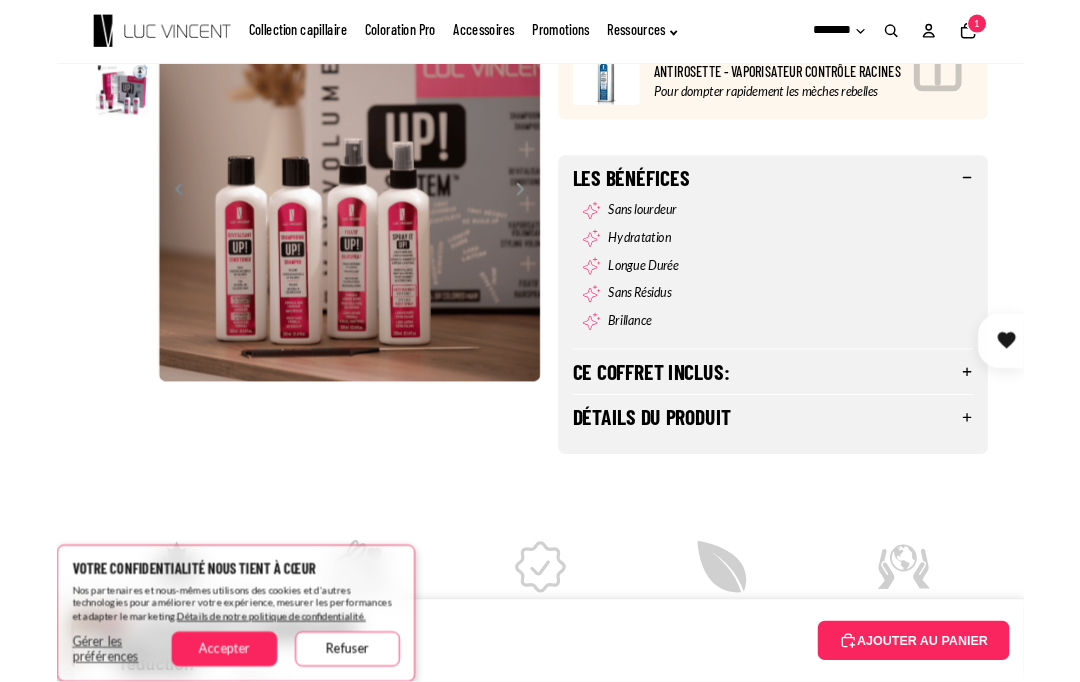 scroll, scrollTop: 199, scrollLeft: 0, axis: vertical 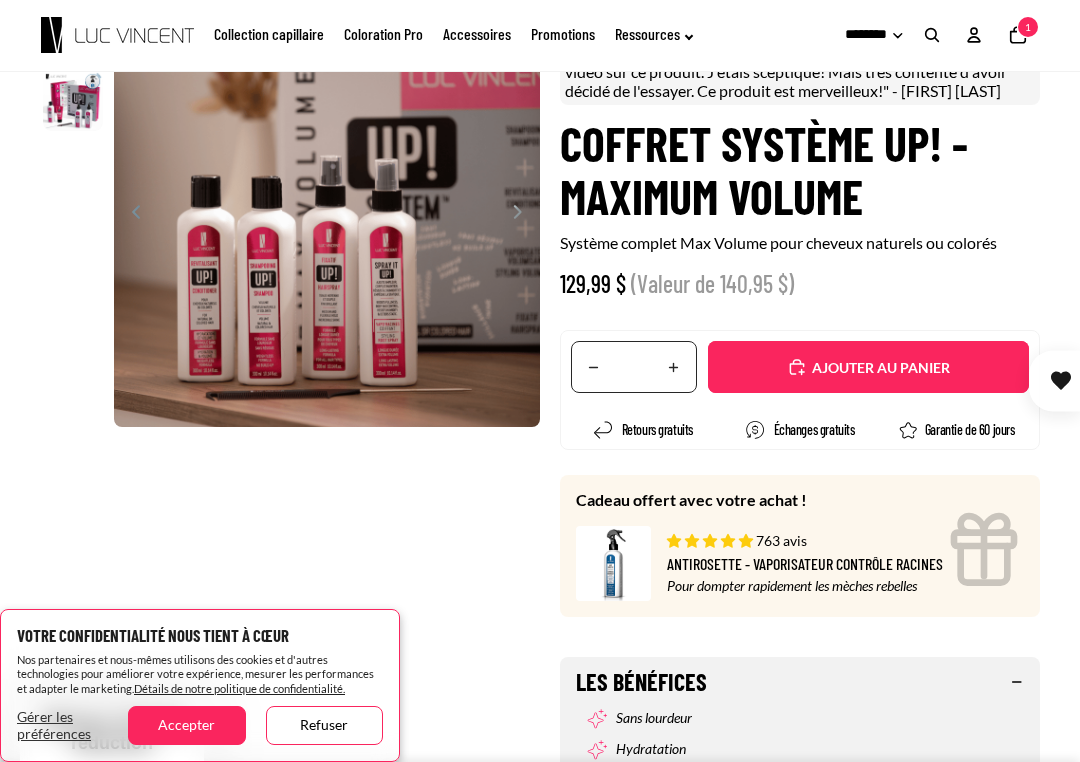 click on "Nombre total d'articles dans le panier: 1
1" 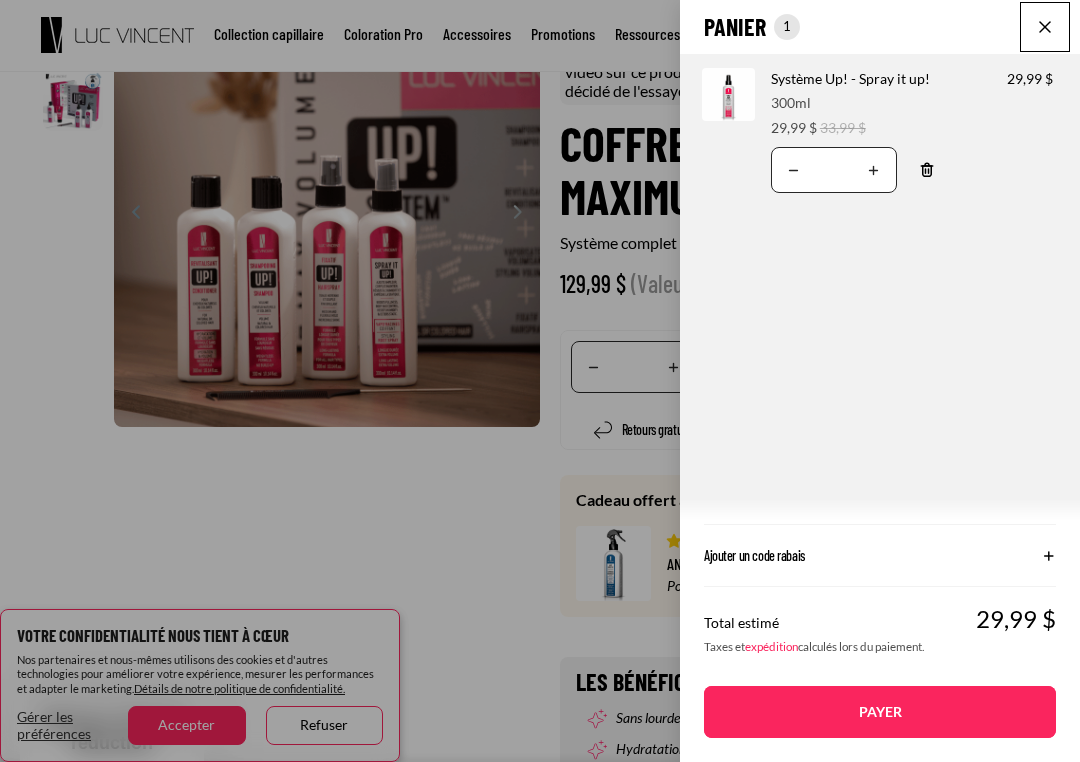 click on "Panier
Nombre total d'articles dans le panier: 1
1" at bounding box center (880, 27) 